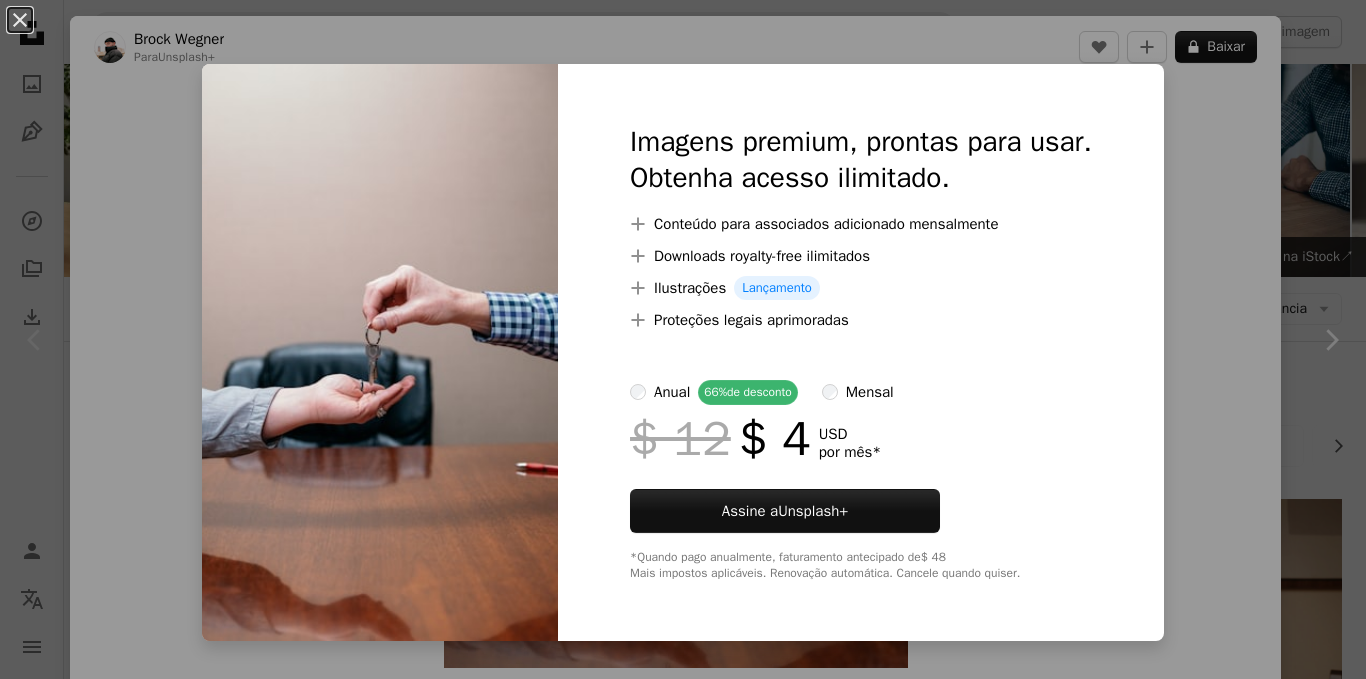 scroll, scrollTop: 300, scrollLeft: 0, axis: vertical 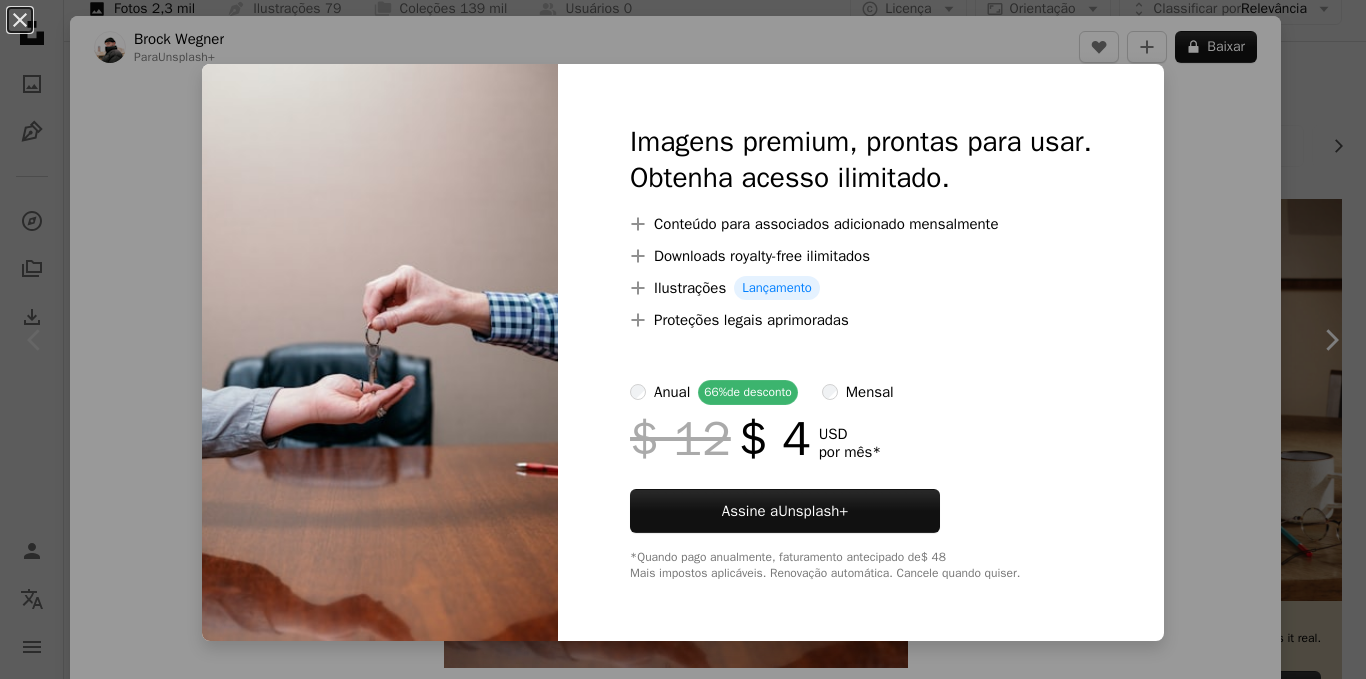click on "An X shape Imagens premium, prontas para usar. Obtenha acesso ilimitado. A plus sign Conteúdo para associados adicionado mensalmente A plus sign Downloads royalty-free ilimitados A plus sign Ilustrações  Lançamento A plus sign Proteções legais aprimoradas anual 66%  de desconto mensal $ 12   $ 4 USD por mês * Assine a  Unsplash+ *Quando pago anualmente, faturamento antecipado de  $ 48 Mais impostos aplicáveis. Renovação automática. Cancele quando quiser." at bounding box center [683, 339] 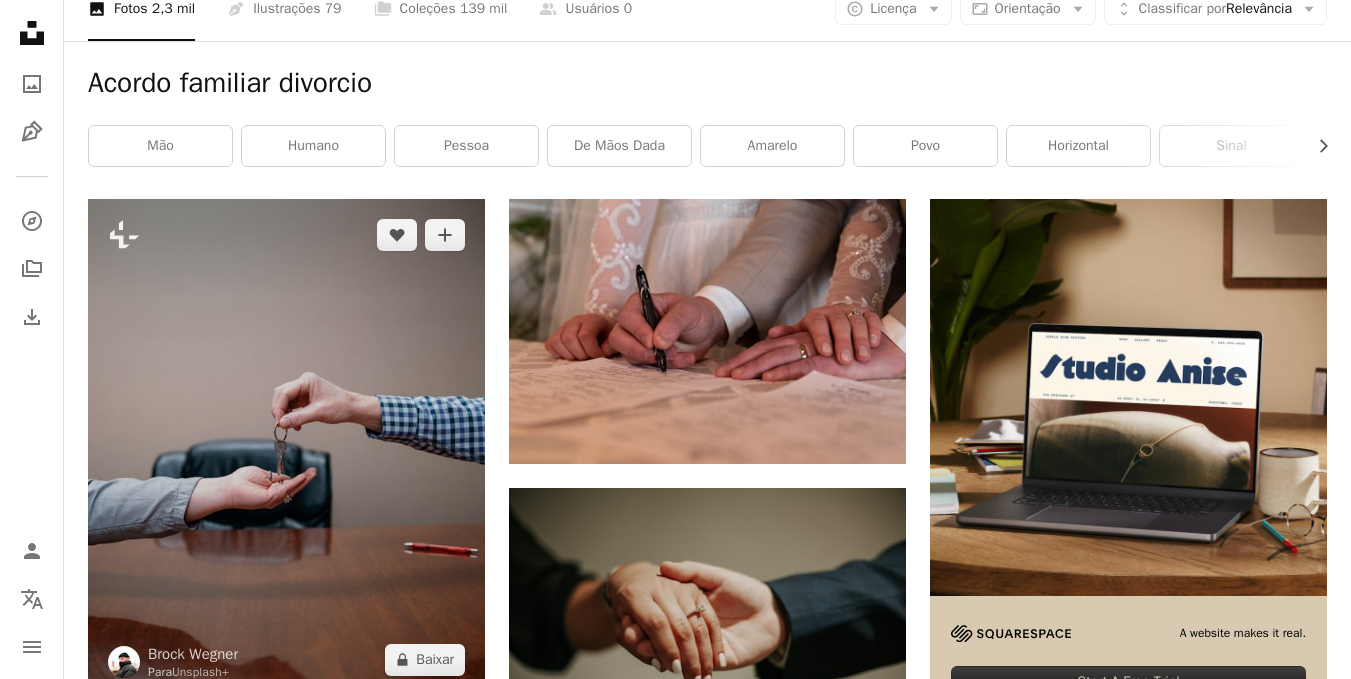 click at bounding box center (286, 447) 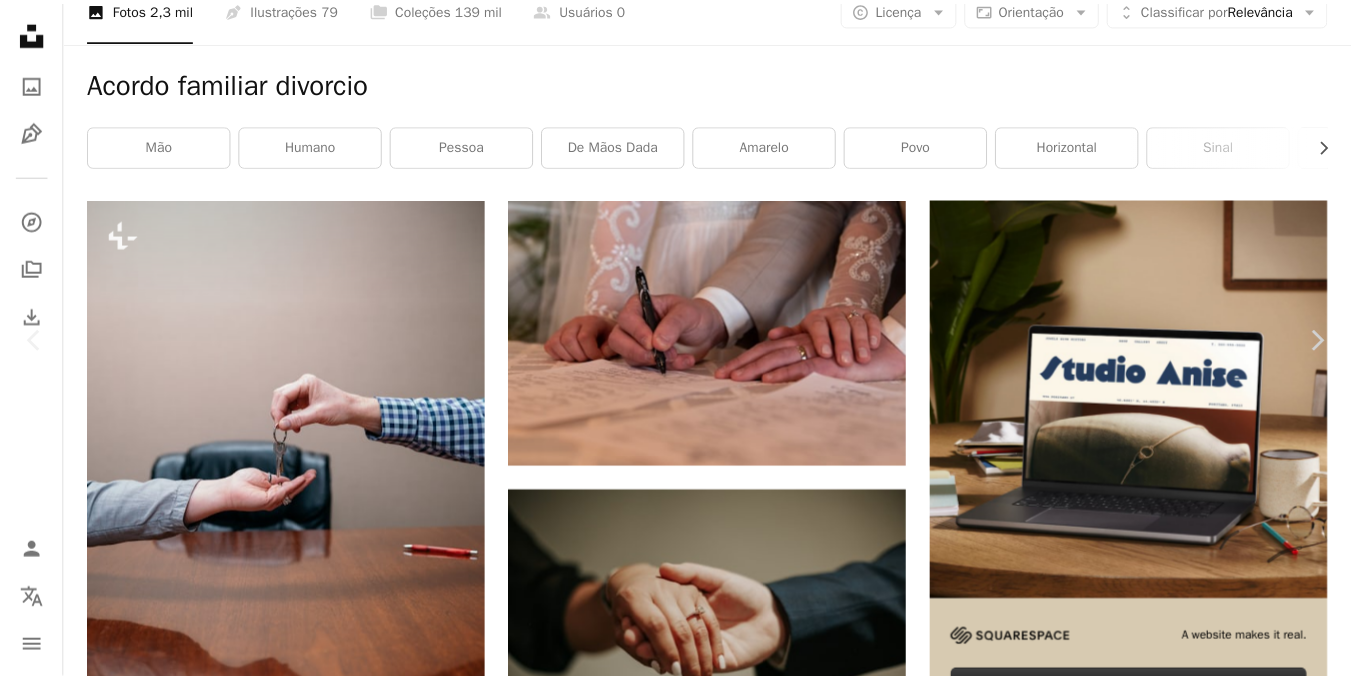 scroll, scrollTop: 0, scrollLeft: 0, axis: both 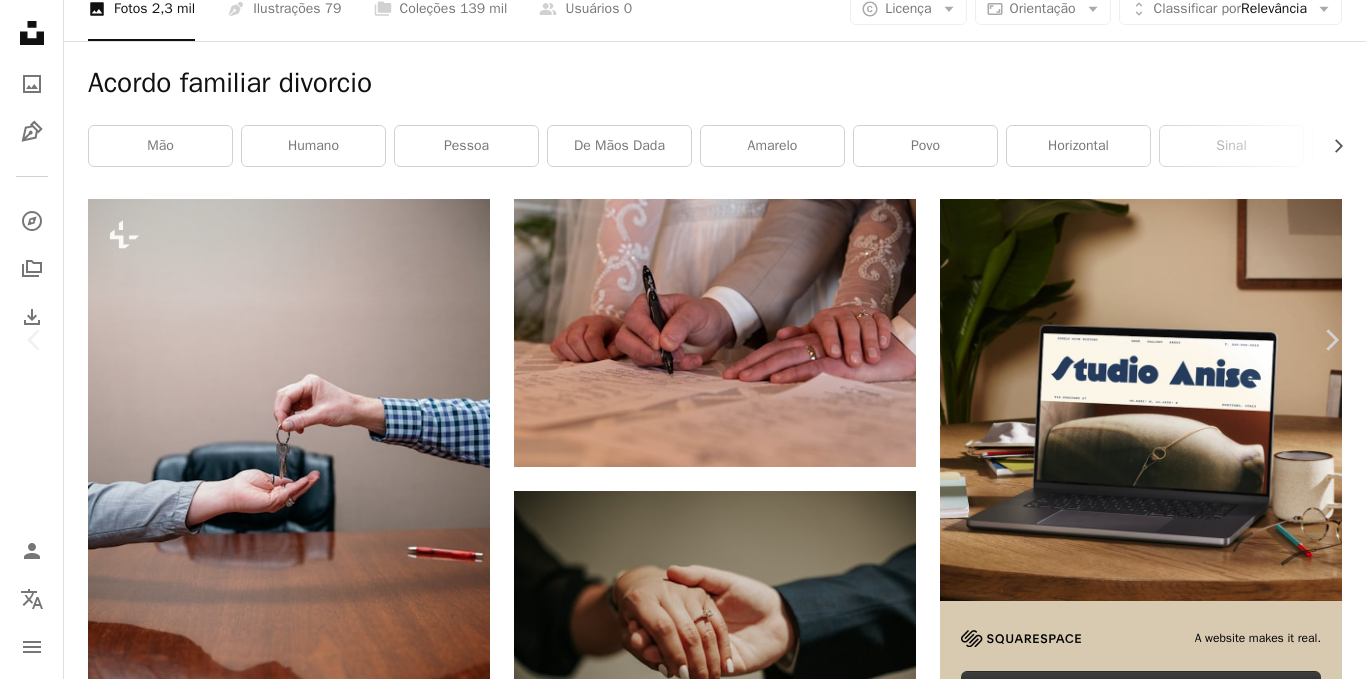 click on "An X shape" at bounding box center (20, 20) 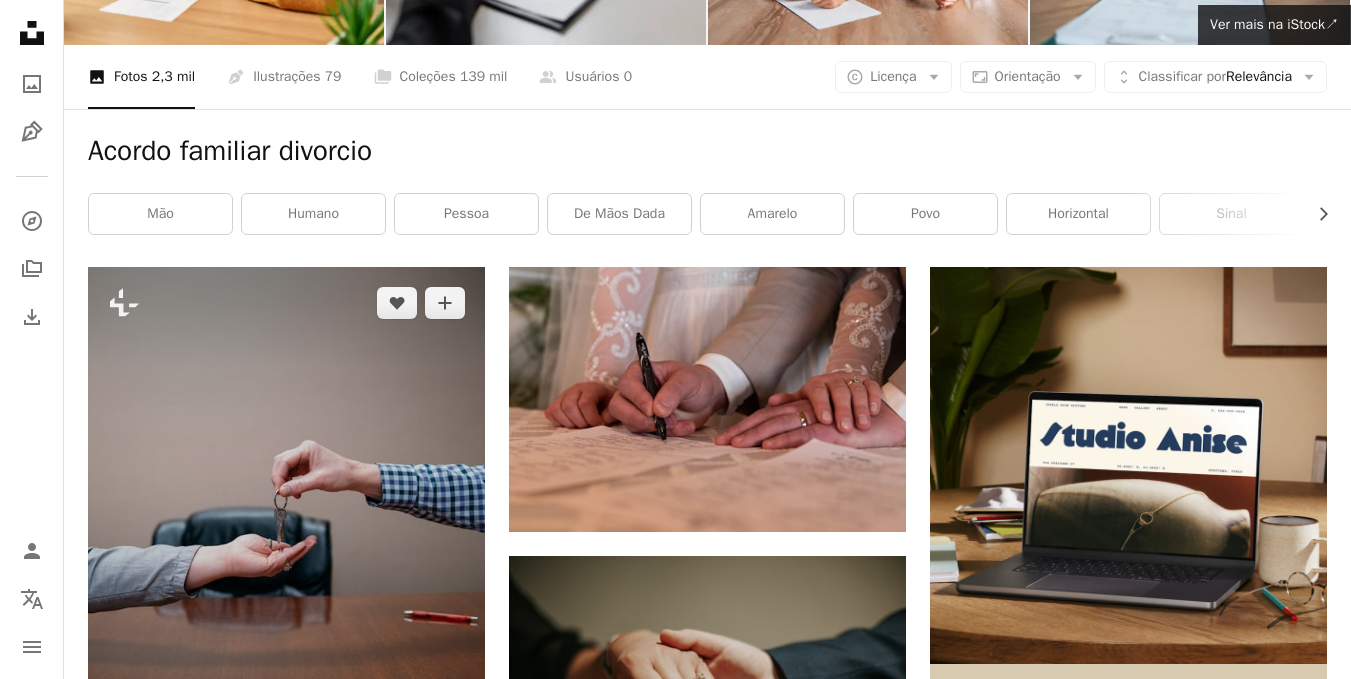 scroll, scrollTop: 200, scrollLeft: 0, axis: vertical 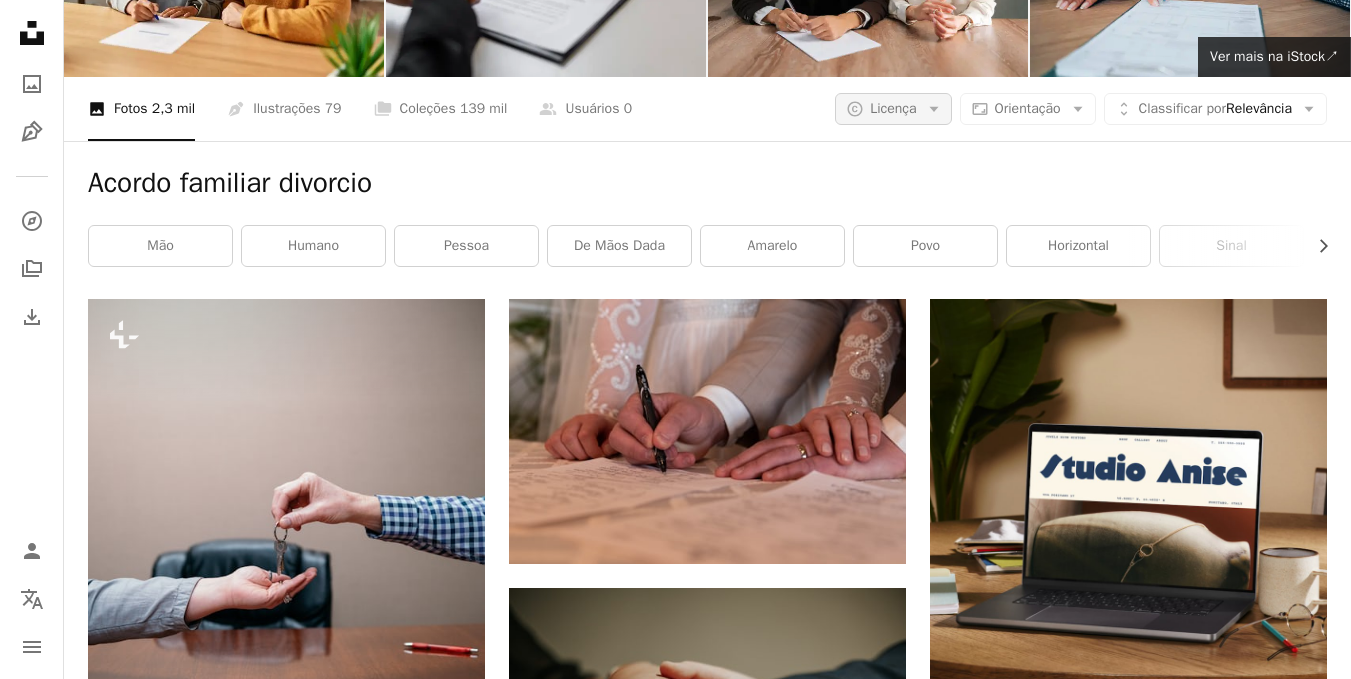 click on "Arrow down" 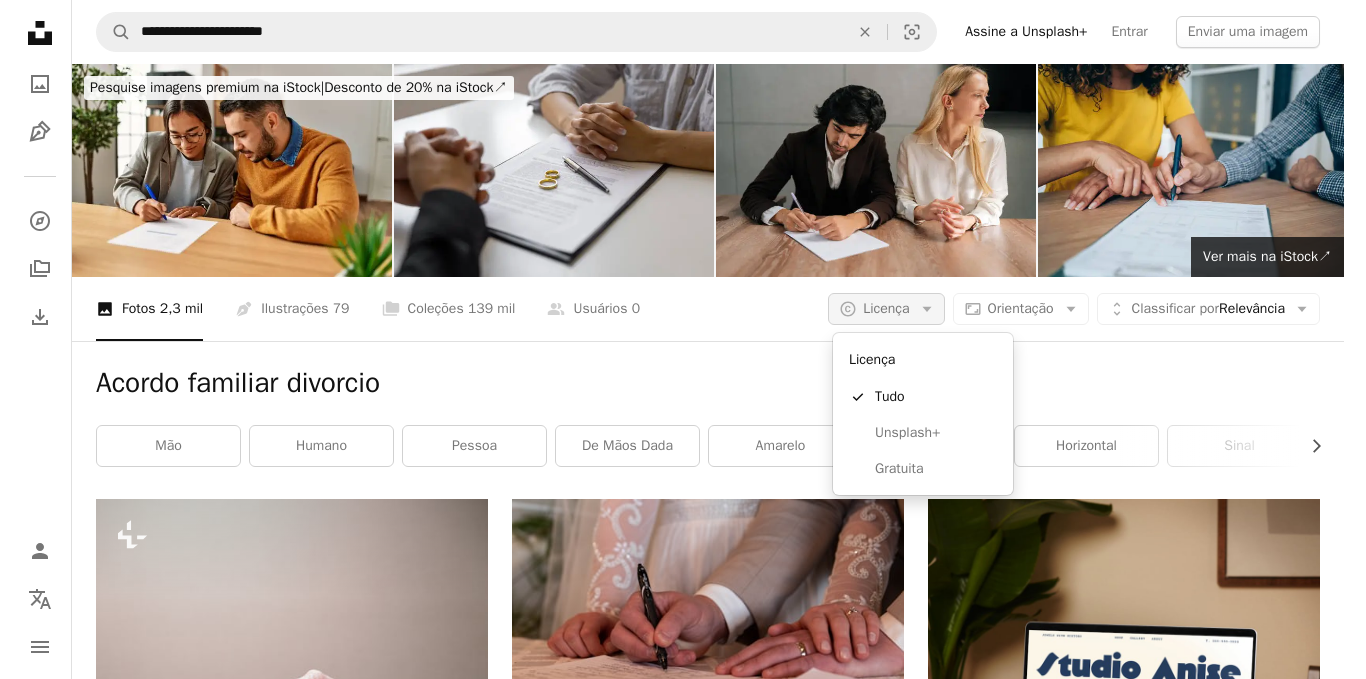 scroll, scrollTop: 0, scrollLeft: 0, axis: both 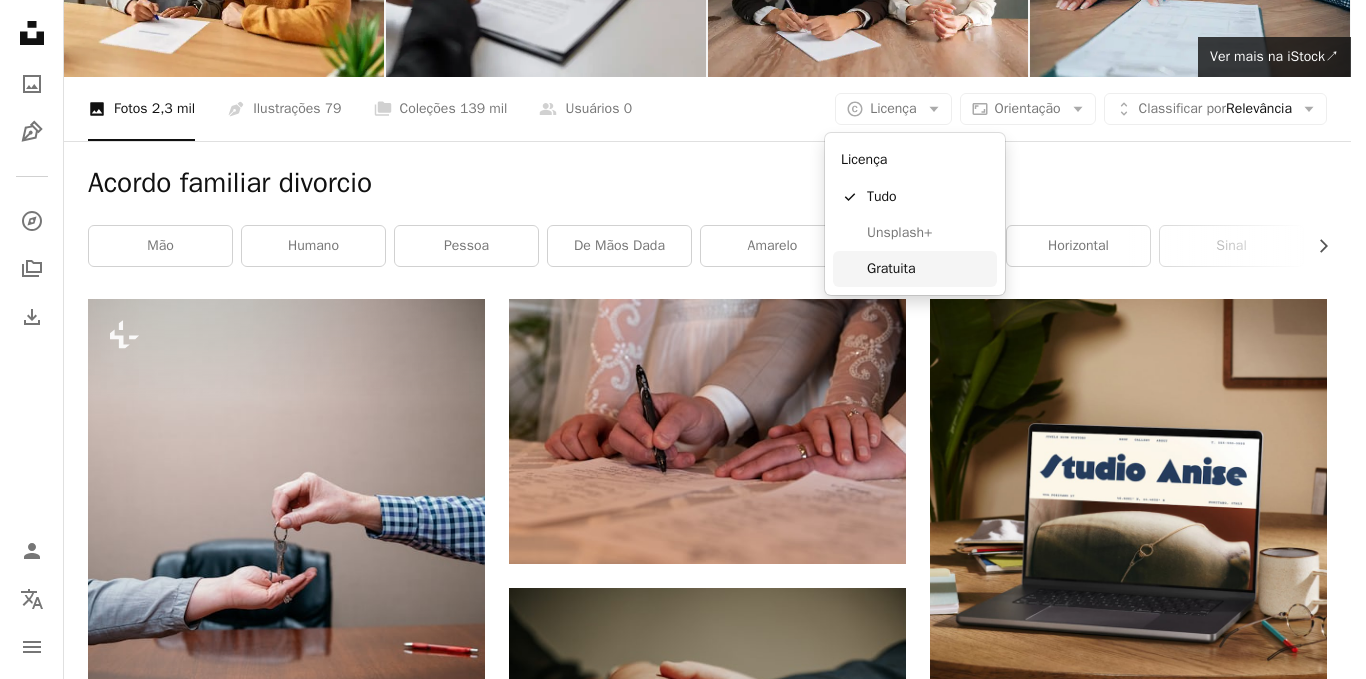 click on "Gratuita" at bounding box center (928, 269) 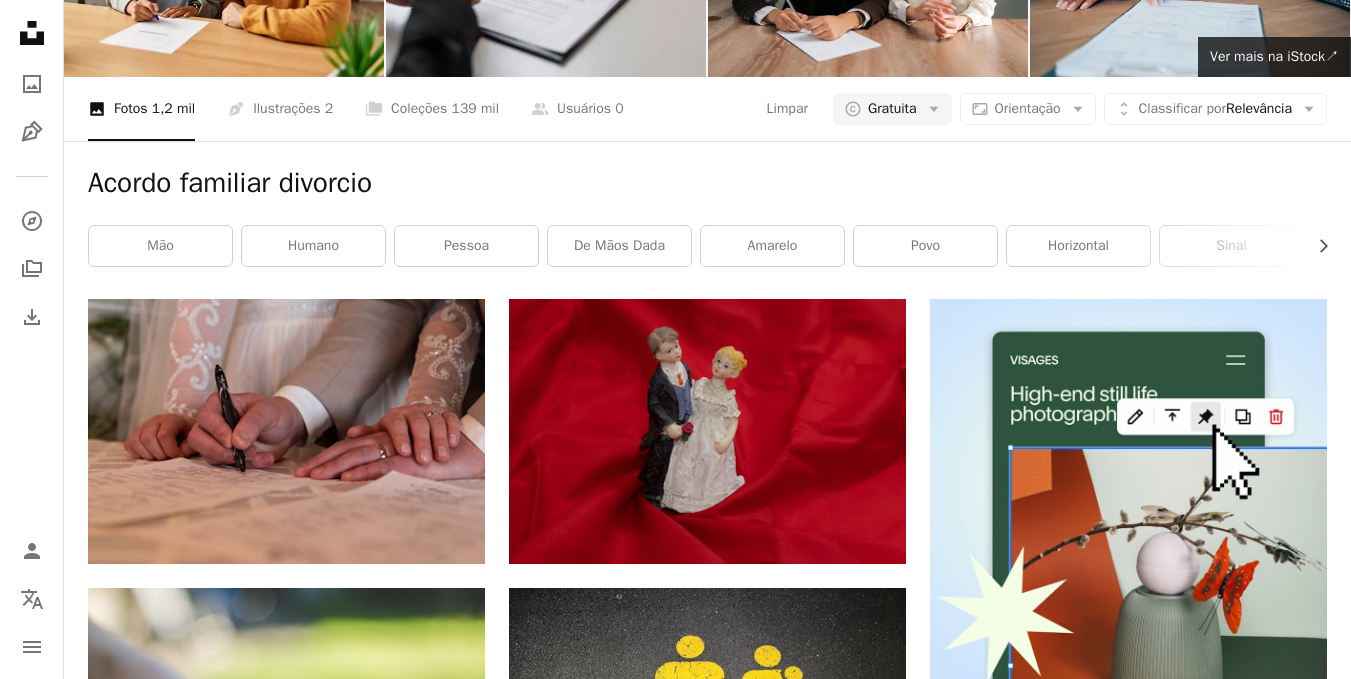 scroll, scrollTop: 100, scrollLeft: 0, axis: vertical 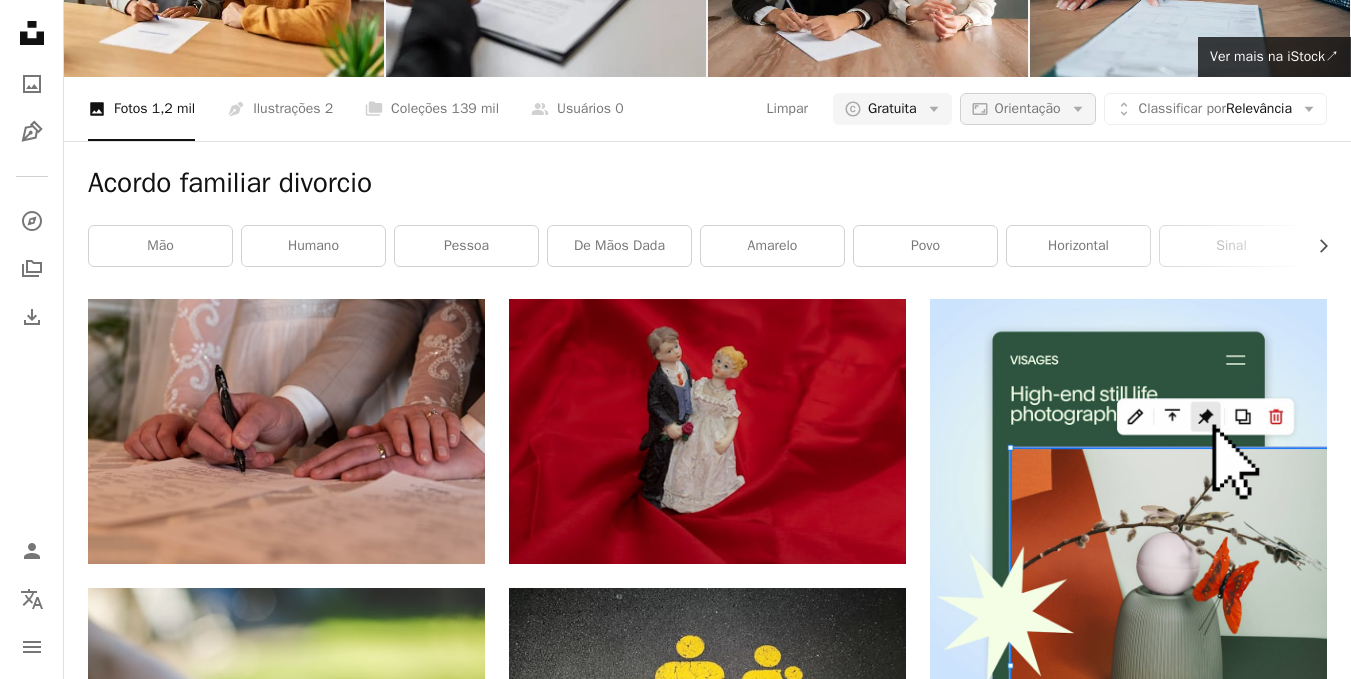 click on "Orientação" at bounding box center [1028, 108] 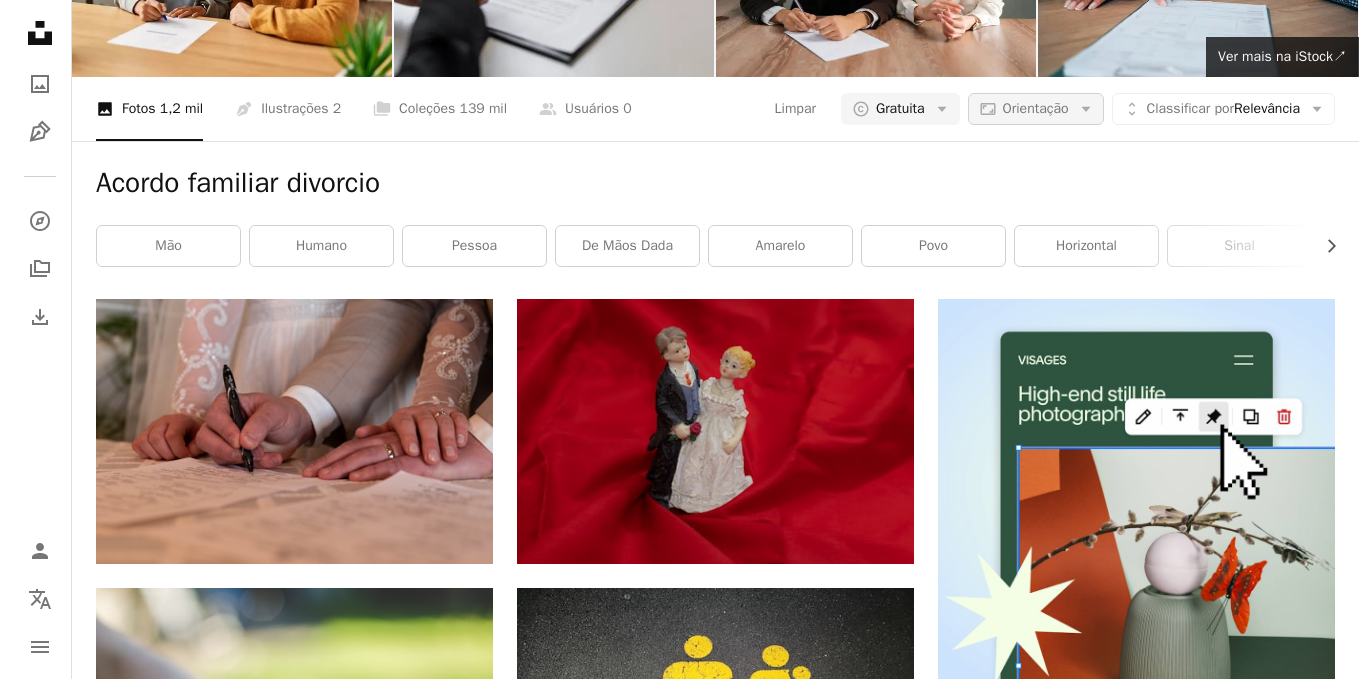 scroll, scrollTop: 0, scrollLeft: 0, axis: both 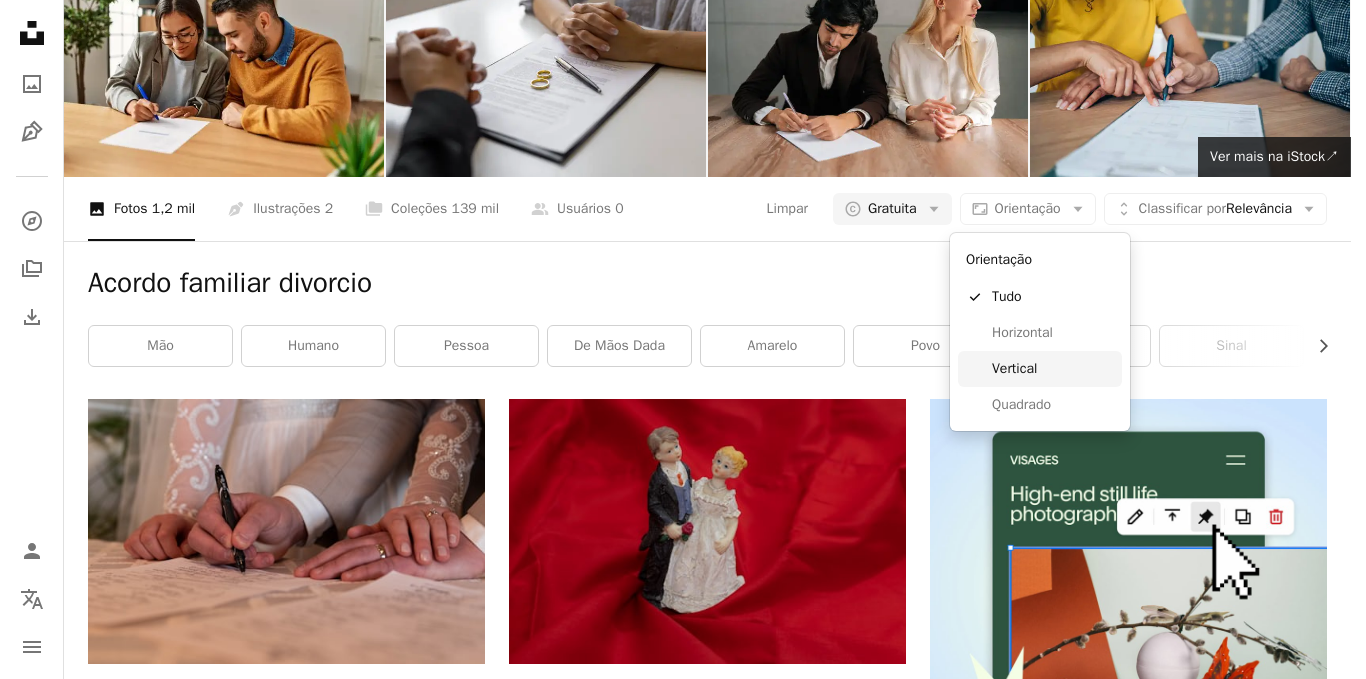 click on "Vertical" at bounding box center (1053, 369) 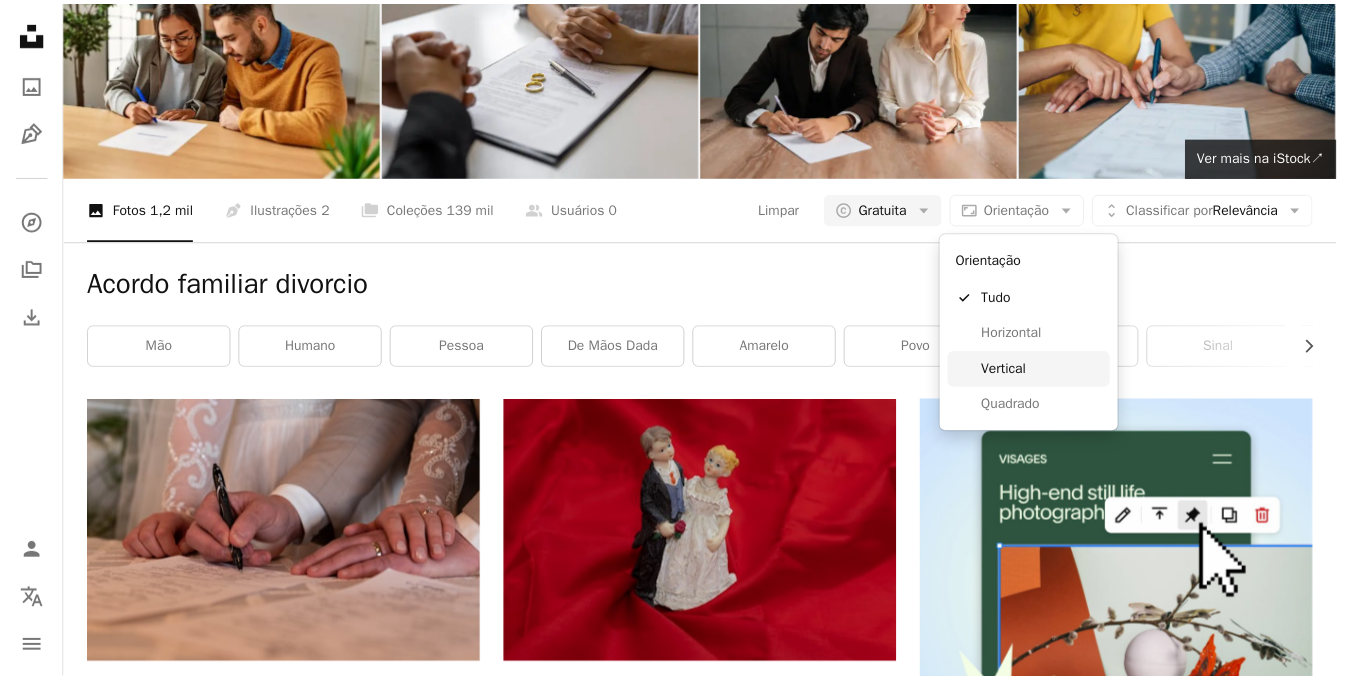 scroll, scrollTop: 0, scrollLeft: 0, axis: both 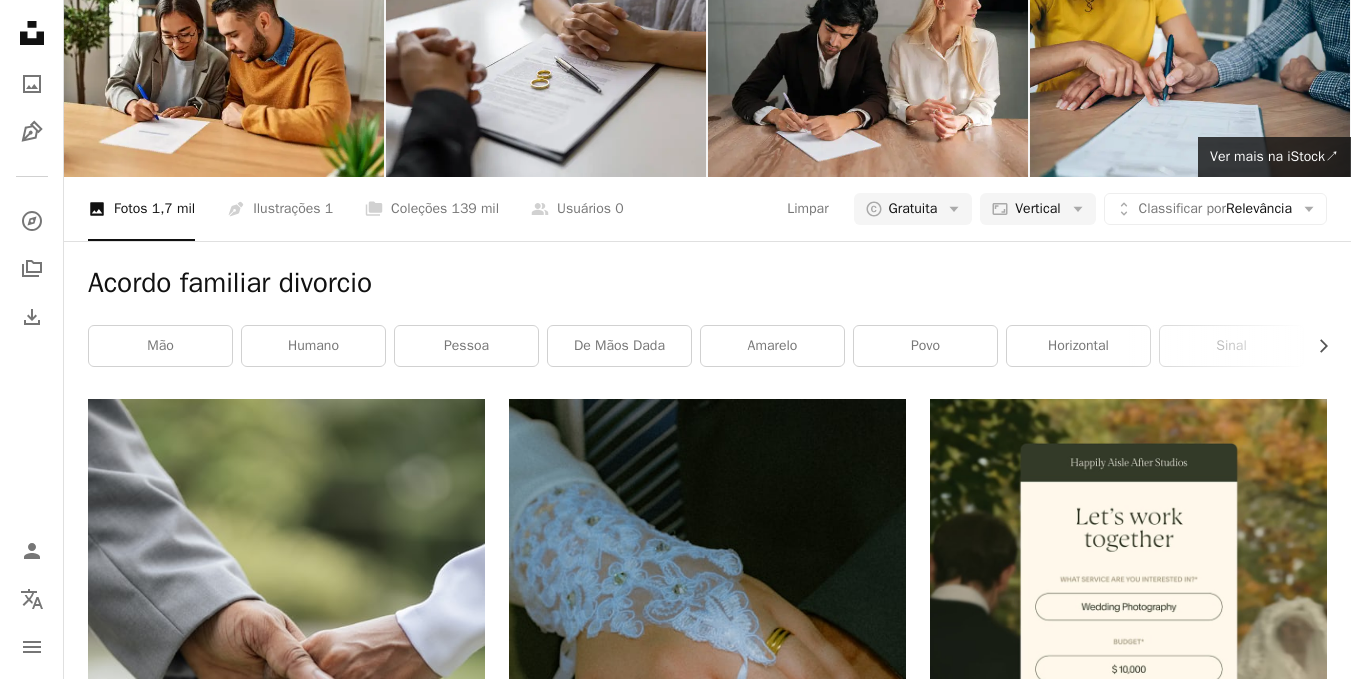 drag, startPoint x: 226, startPoint y: 27, endPoint x: 121, endPoint y: 32, distance: 105.11898 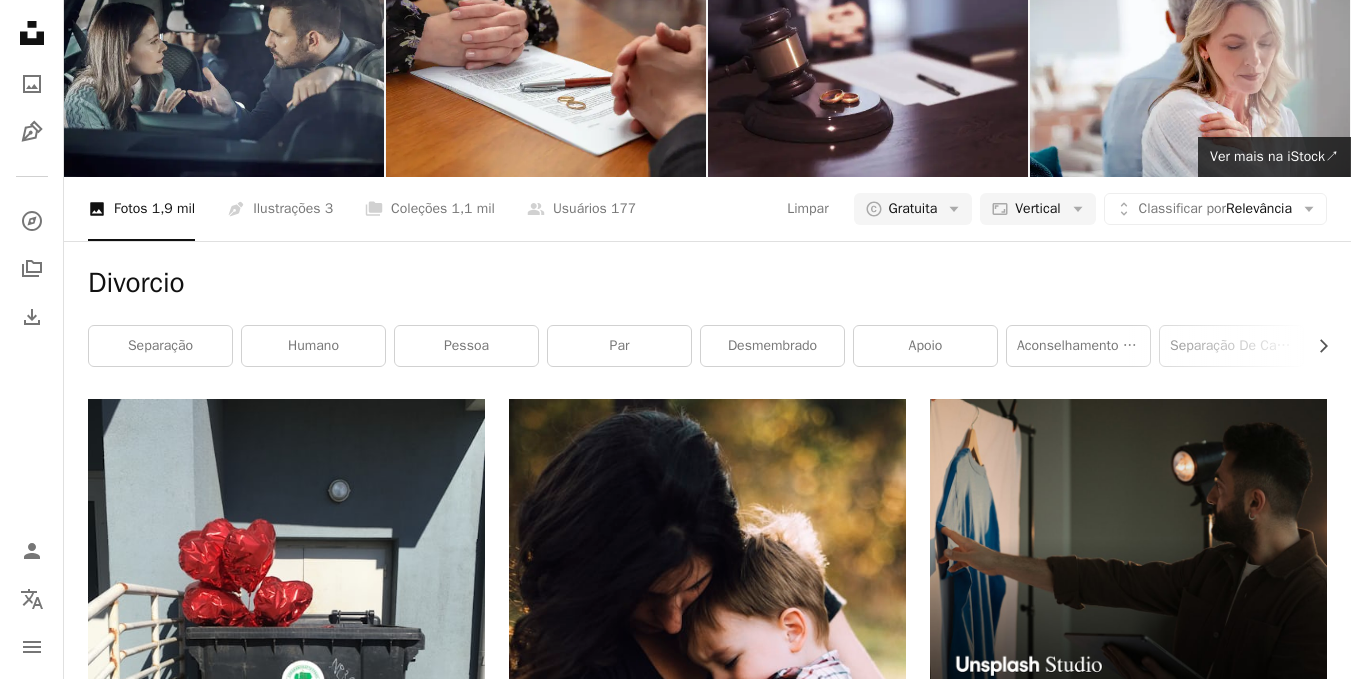 scroll, scrollTop: 5100, scrollLeft: 0, axis: vertical 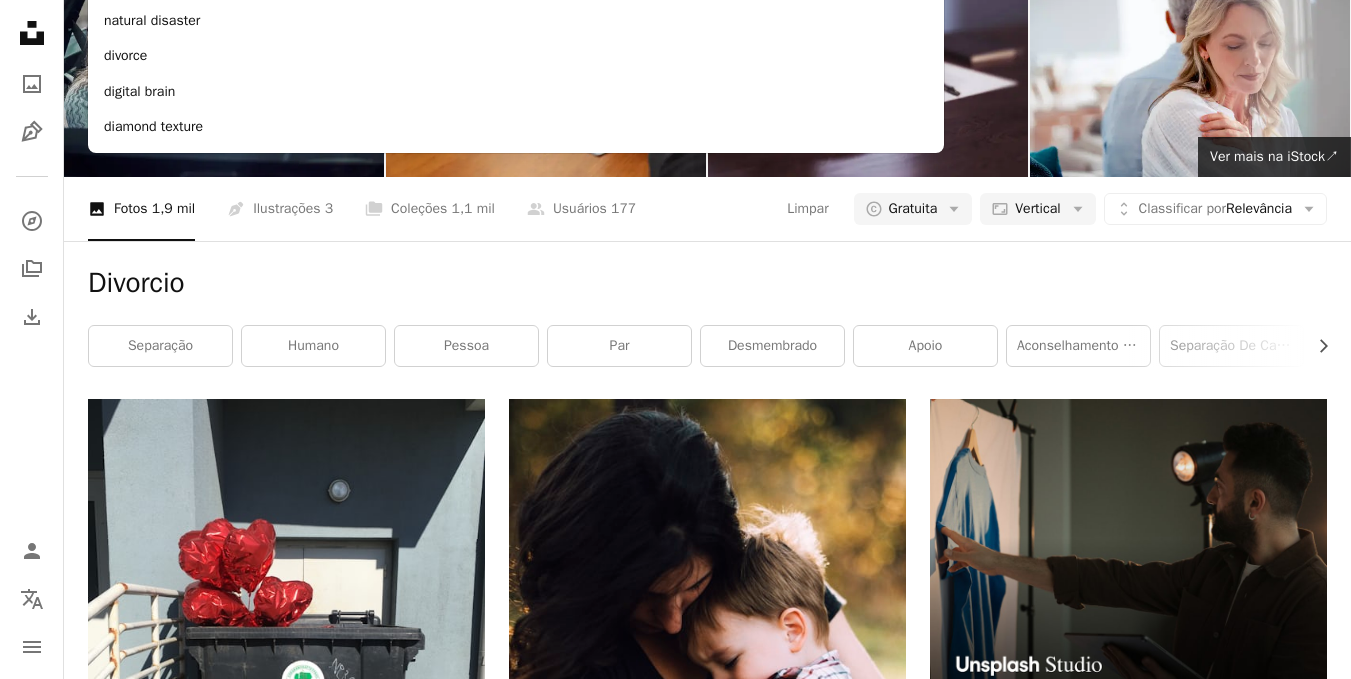 type on "*******" 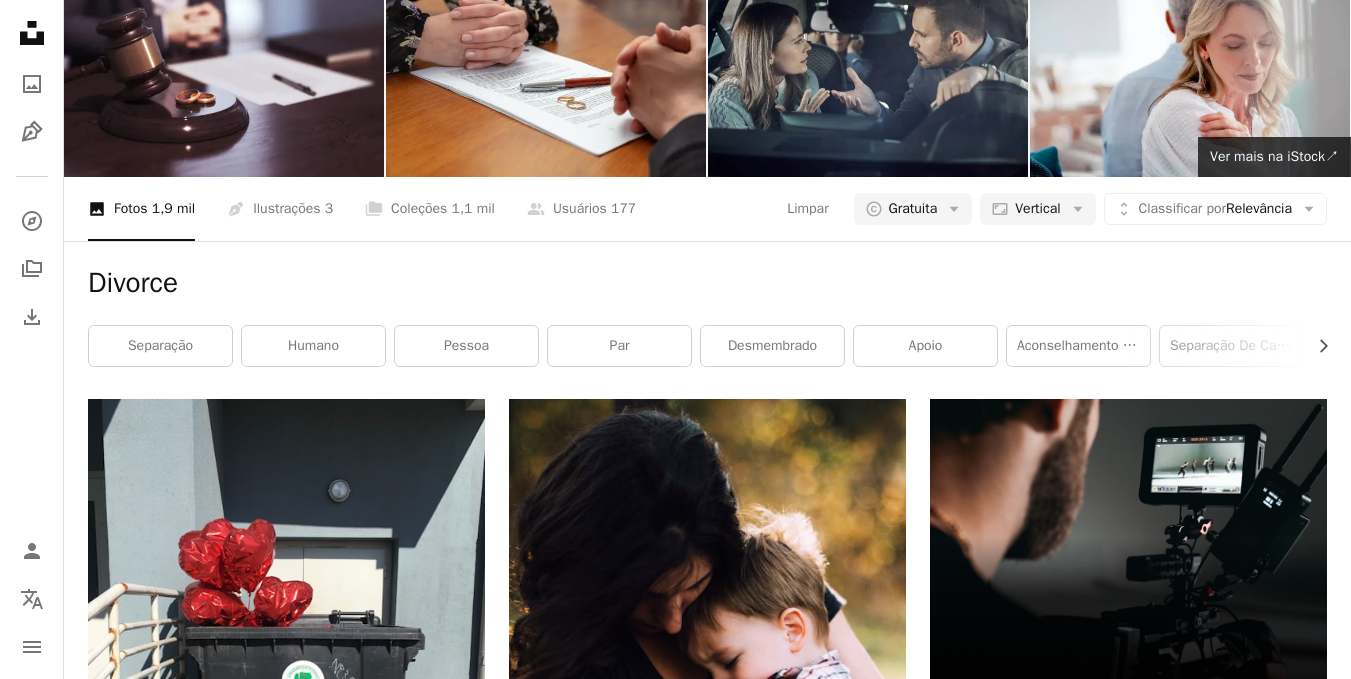 scroll, scrollTop: 0, scrollLeft: 0, axis: both 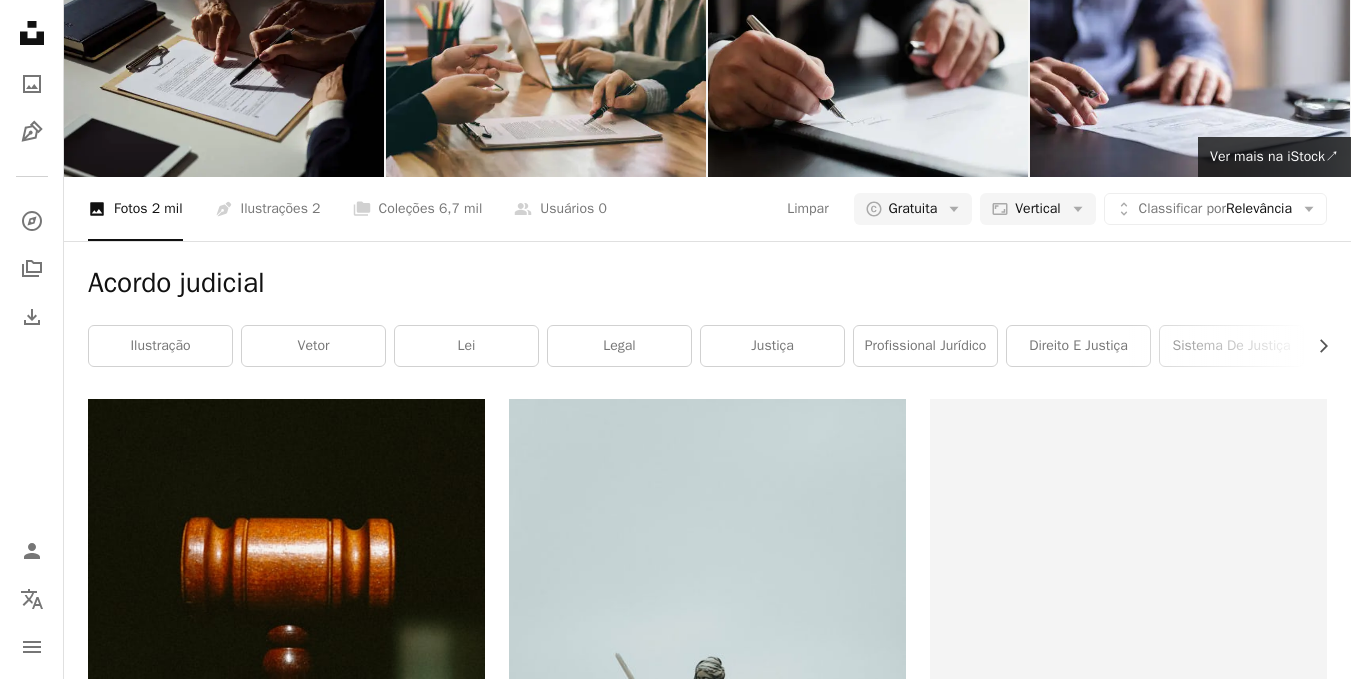 drag, startPoint x: 236, startPoint y: 23, endPoint x: 183, endPoint y: 37, distance: 54.81788 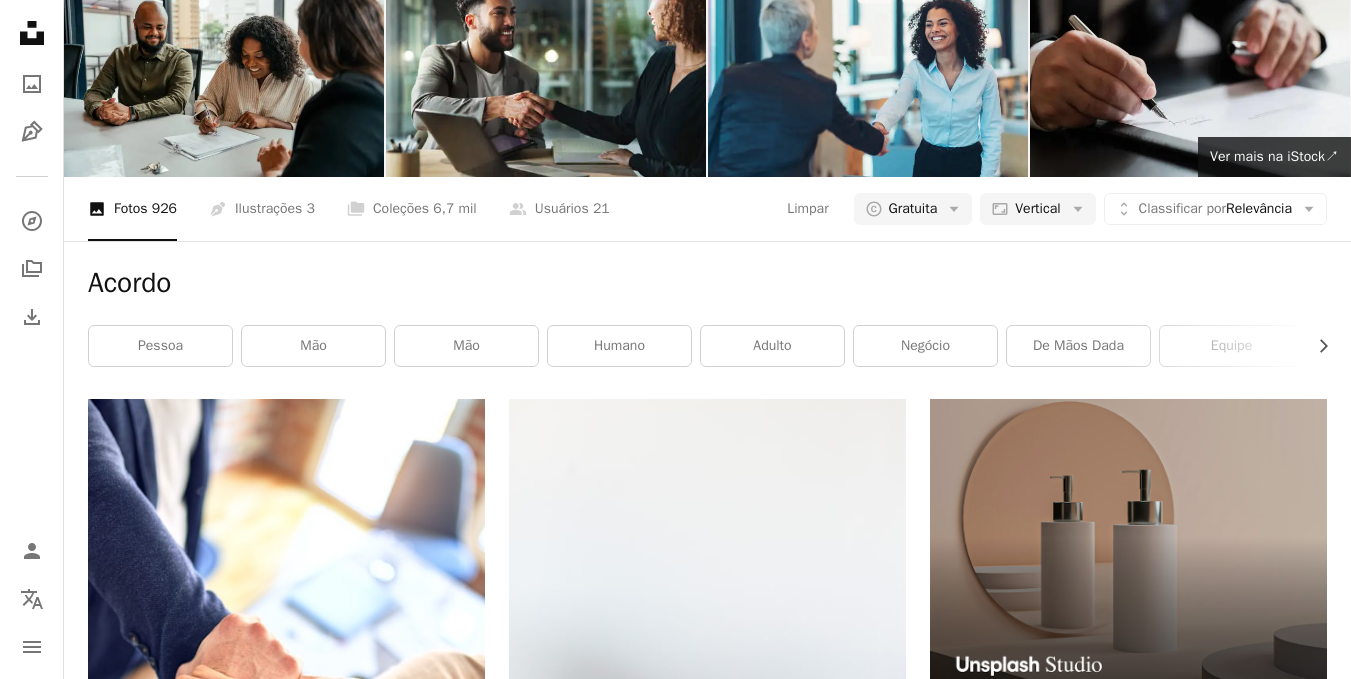 scroll, scrollTop: 0, scrollLeft: 0, axis: both 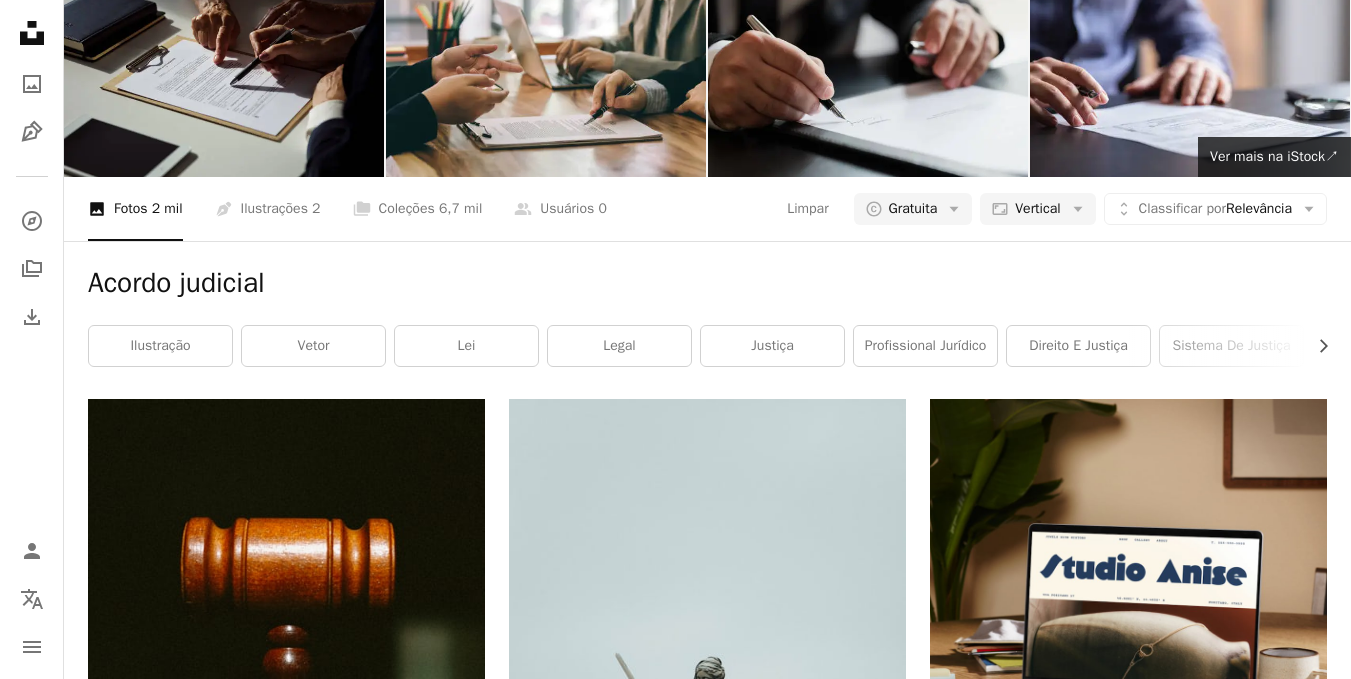drag, startPoint x: 221, startPoint y: 31, endPoint x: 93, endPoint y: 40, distance: 128.31601 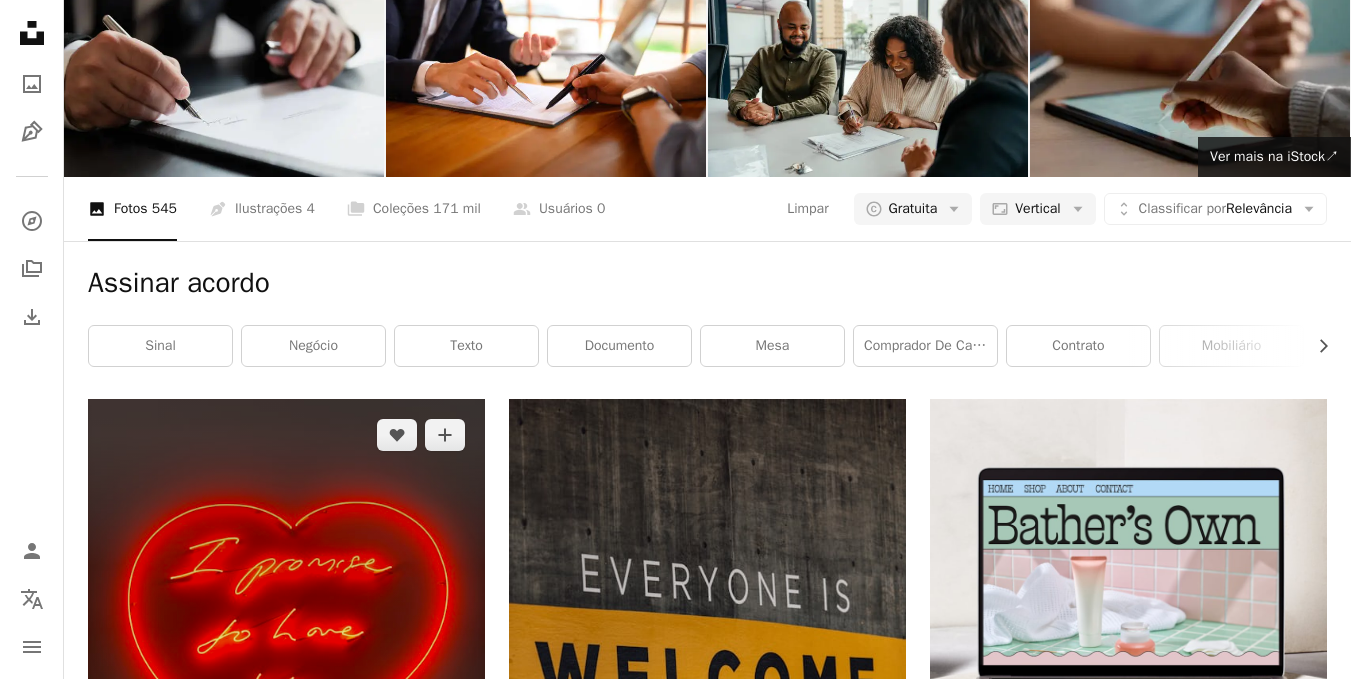 scroll, scrollTop: 900, scrollLeft: 0, axis: vertical 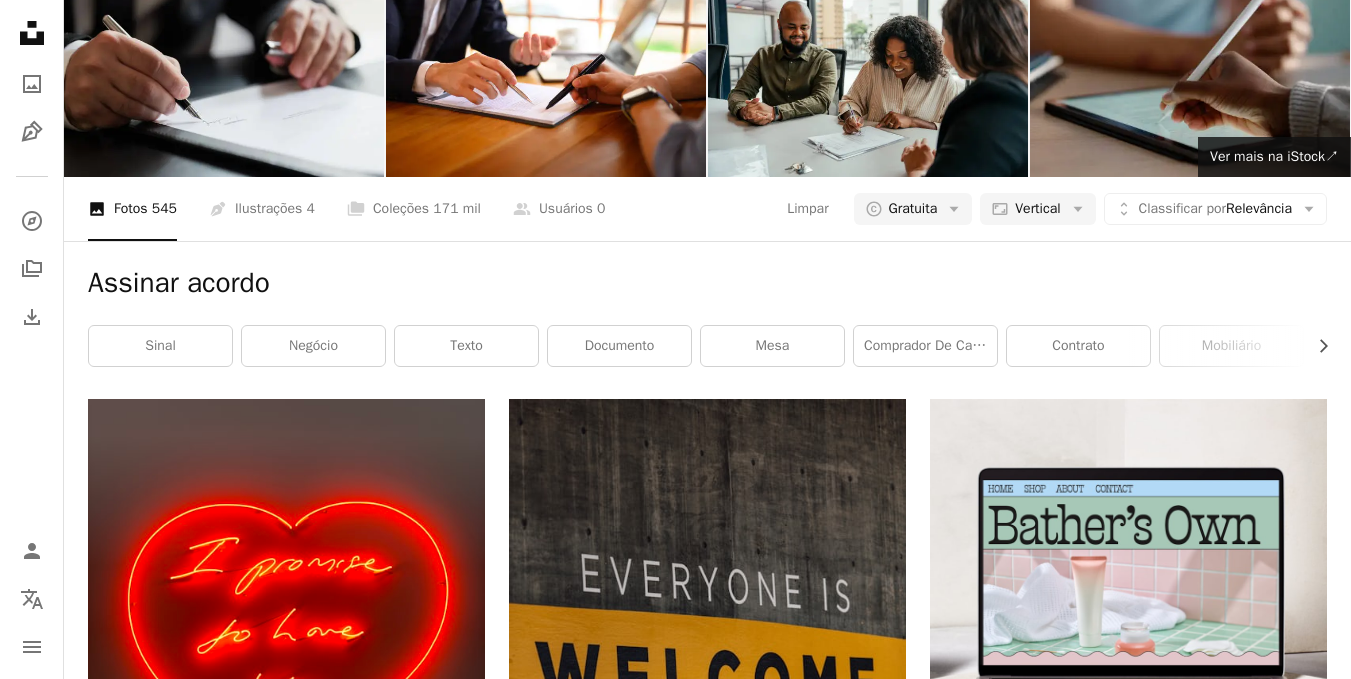 click at bounding box center [286, 1250] 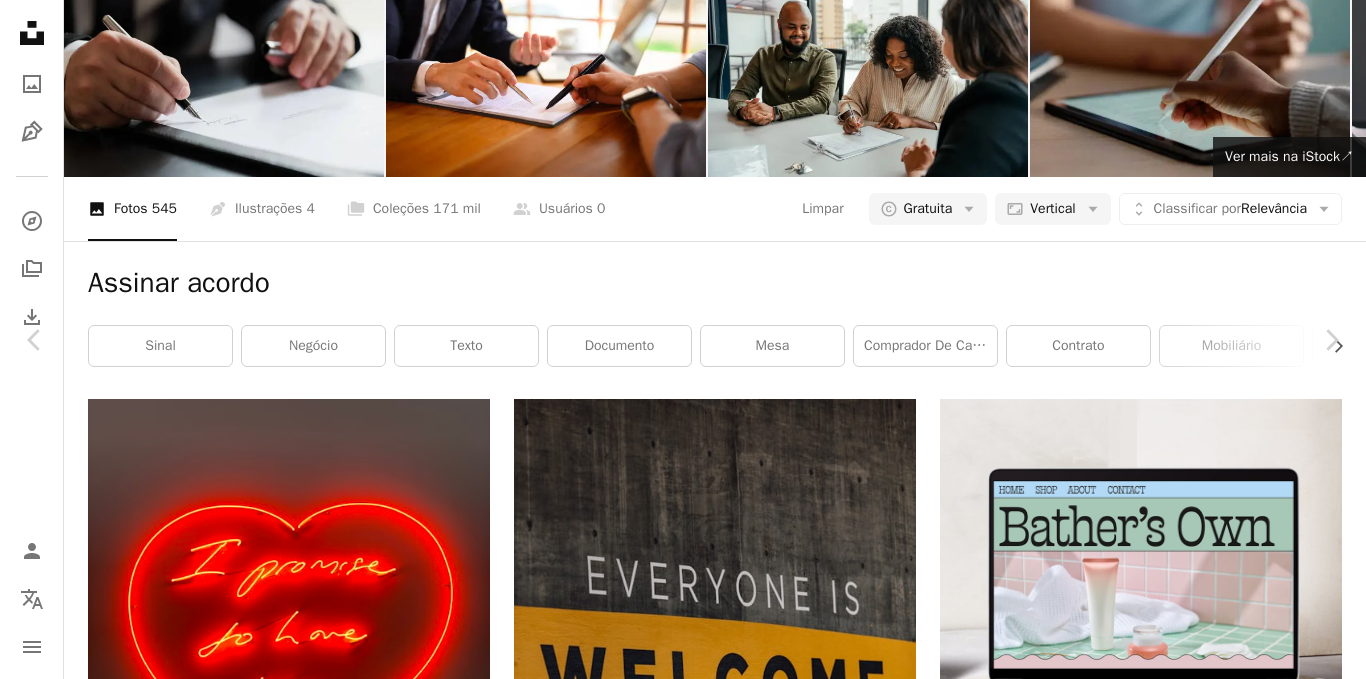 click on "An X shape Chevron leftChevron right [FIRST] [LAST] Disponível para contratação A checkmark inside of a circle A heart A plus sign Baixar gratuitamente Chevron down Zoom in Visualizações 17.766 Downloads 123 A forward-right arrow Compartilhar Info icon Informações More Actions Calendar outlined Publicada em  7 de junho de 2024 Camera SONY, ILCE-7M4 Safety Uso gratuito sob a  Licença da Unsplash café preto mobiliário escrita mesa Texto beber xícara de café caneta bebida Imagens Creative Commons Pesquise imagens premium relacionadas na iStock  |  Economize 20% com o código UNSPLASH20 Ver mais na iStock  ↗ Imagens relacionadas A heart A plus sign [FIRST] [LAST] Disponível para contratação A checkmark inside of a circle Arrow pointing down A heart A plus sign Paico Oficial Disponível para contratação A checkmark inside of a circle Arrow pointing down A heart A plus sign Martin Baron Disponível para contratação A checkmark inside of a circle Arrow pointing down Plus sign for Unsplash+ A heart" at bounding box center (683, 6323) 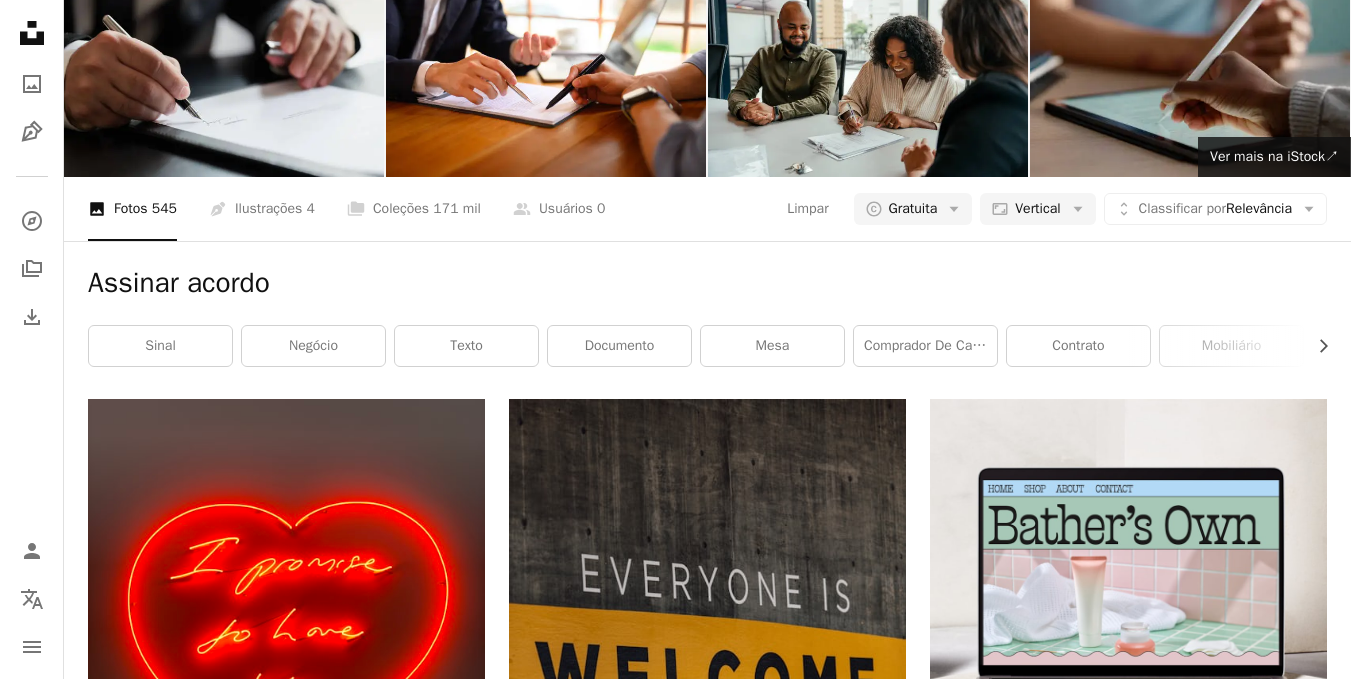 scroll, scrollTop: 5100, scrollLeft: 0, axis: vertical 